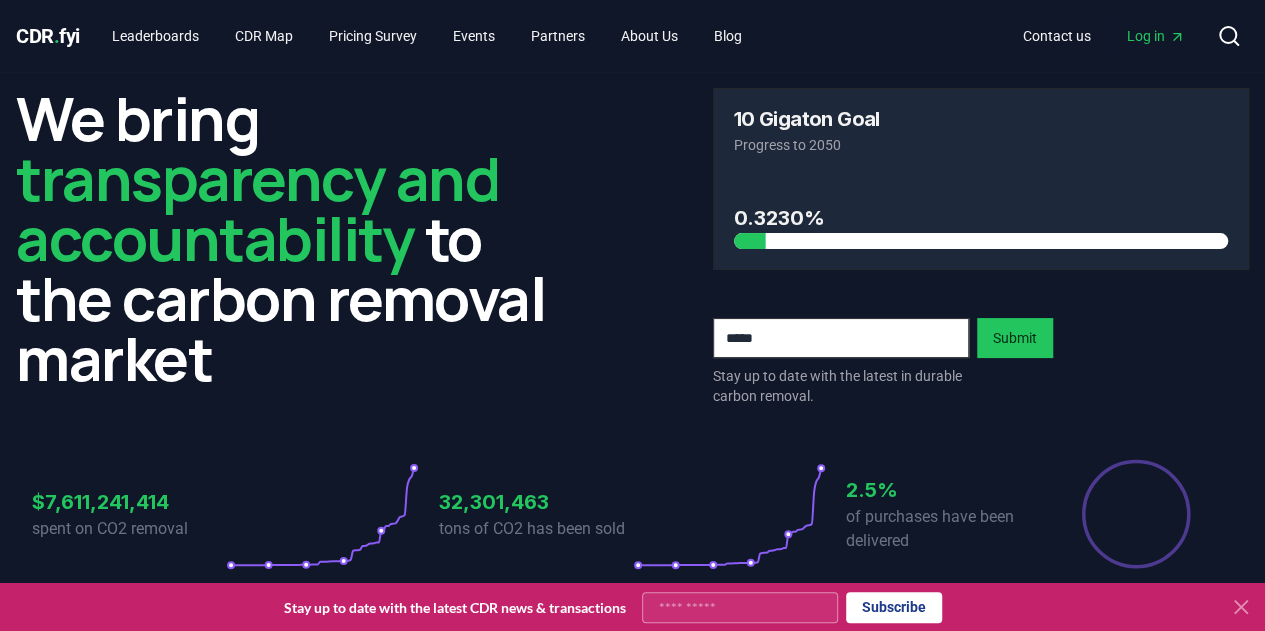 scroll, scrollTop: 21, scrollLeft: 0, axis: vertical 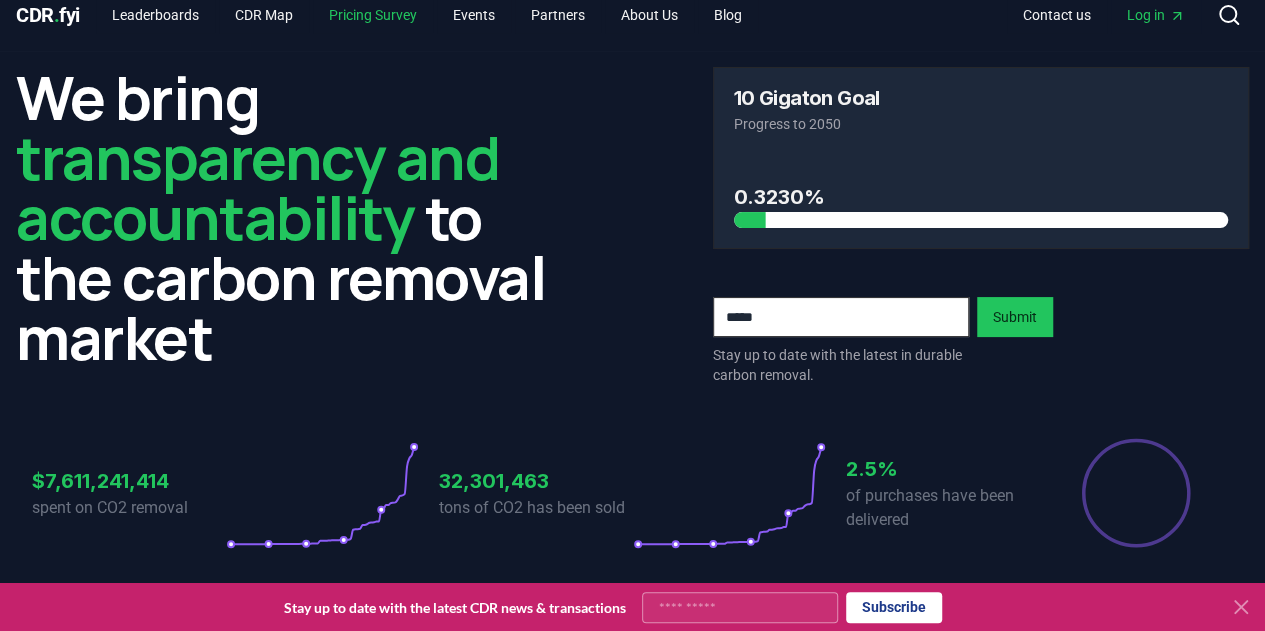 click on "Pricing Survey" at bounding box center (373, 15) 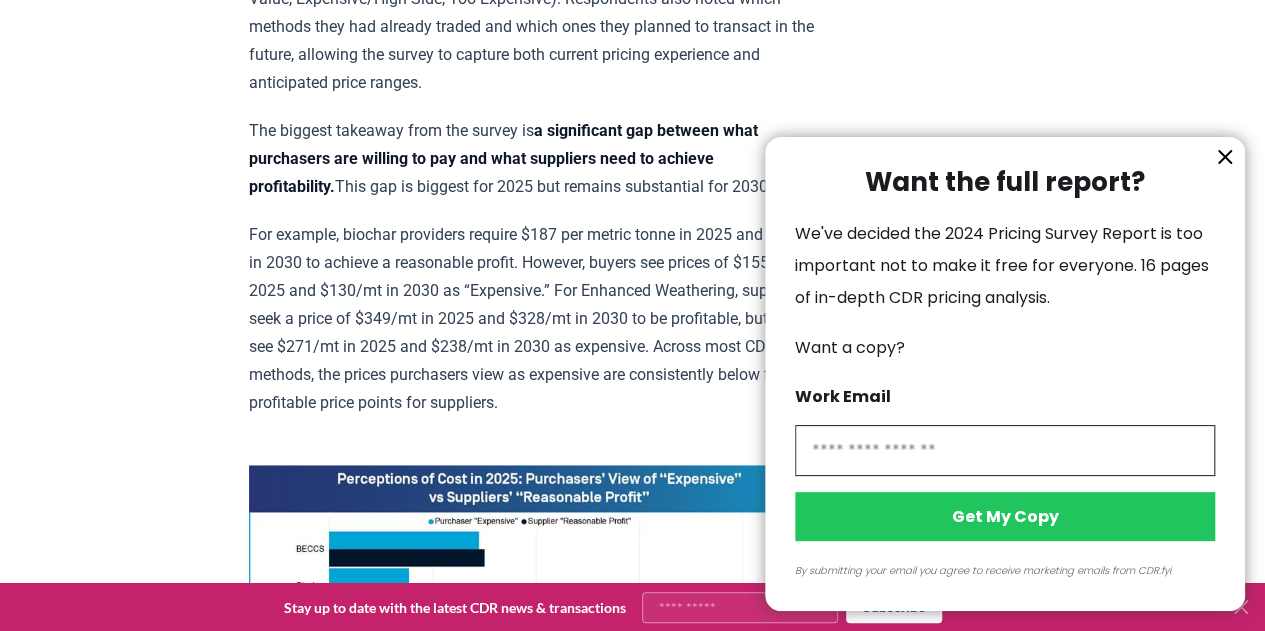scroll, scrollTop: 1193, scrollLeft: 0, axis: vertical 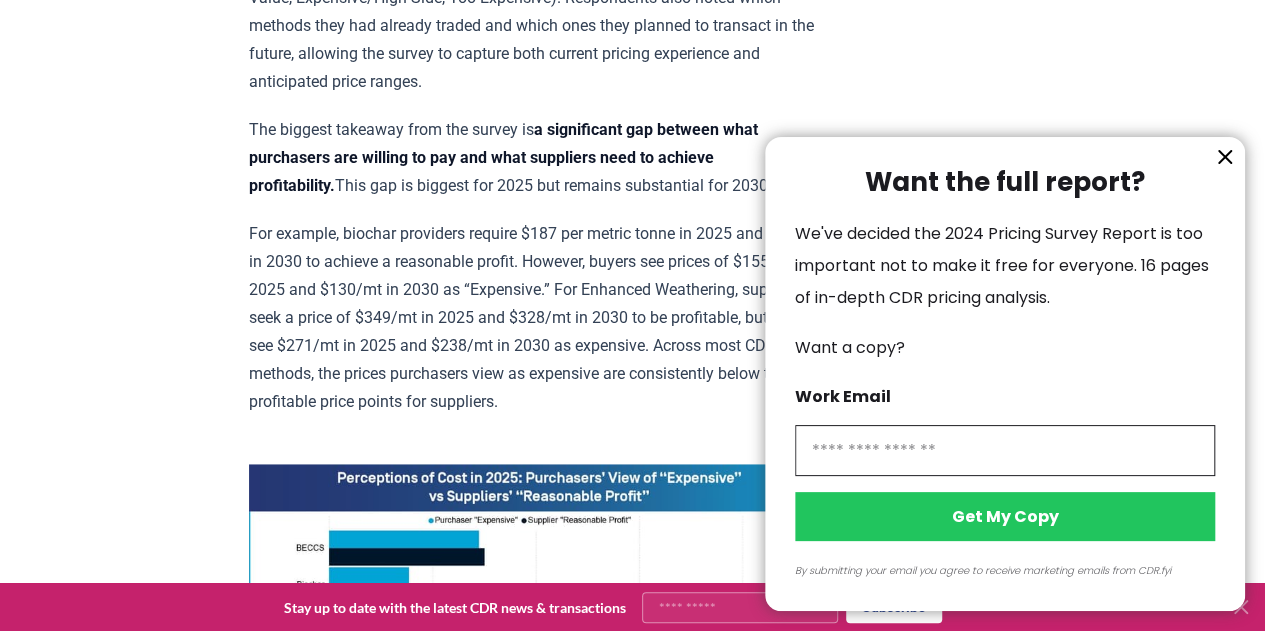 click 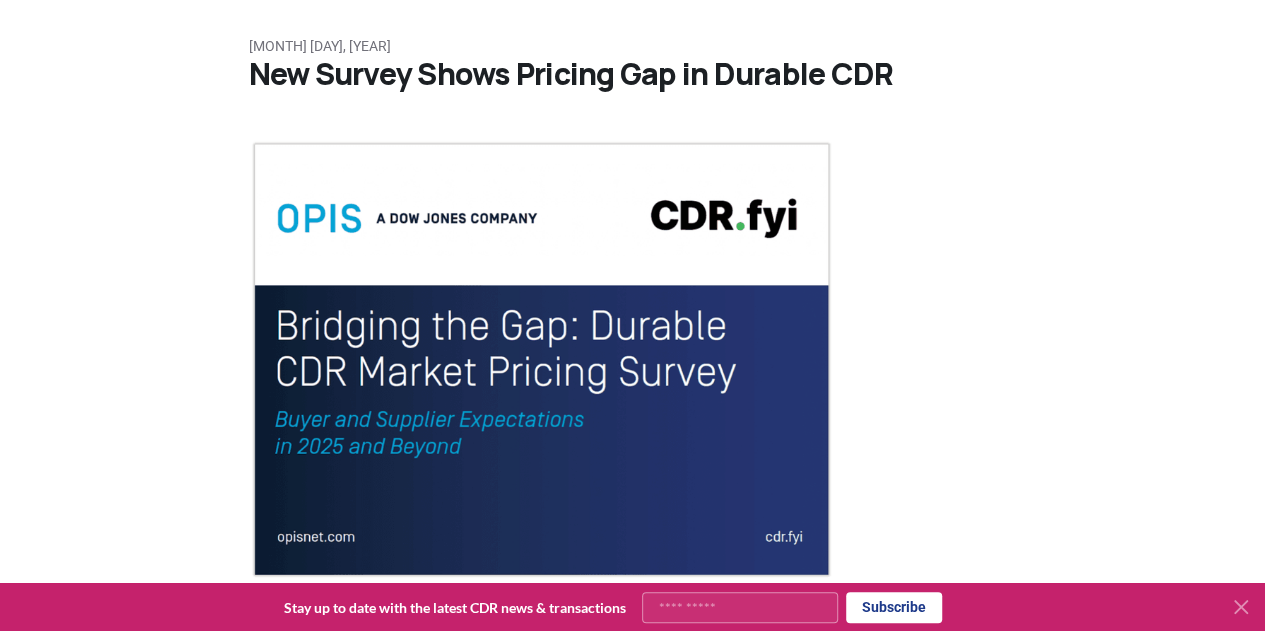 scroll, scrollTop: 0, scrollLeft: 0, axis: both 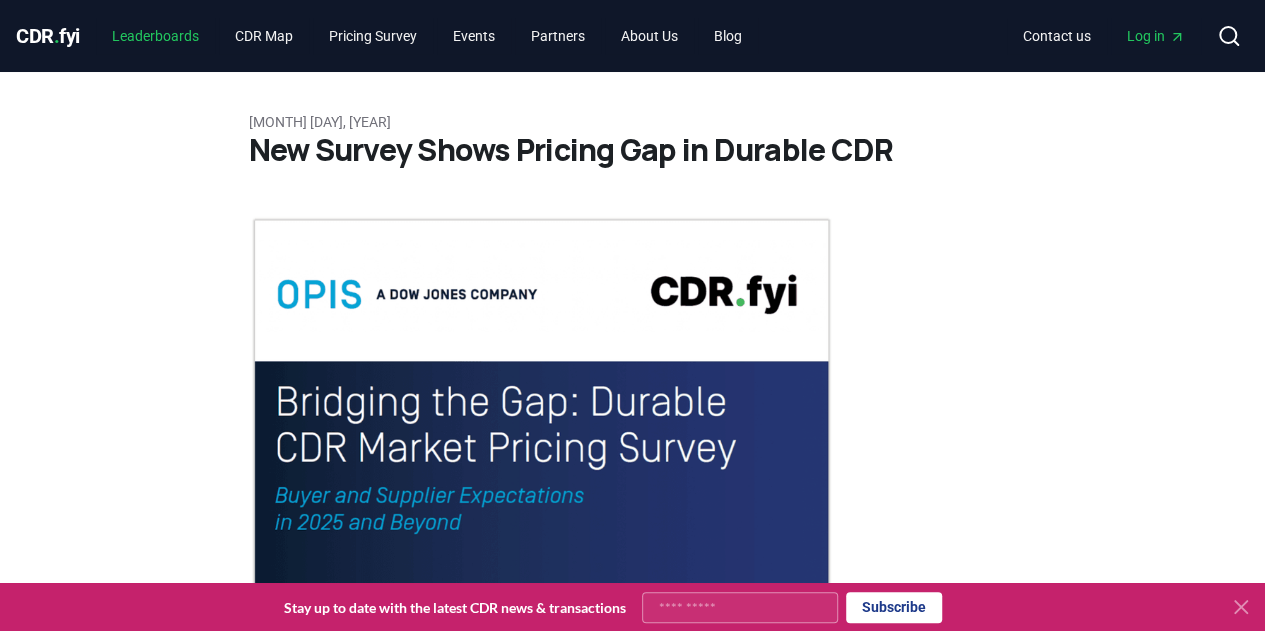 click on "Leaderboards" at bounding box center [155, 36] 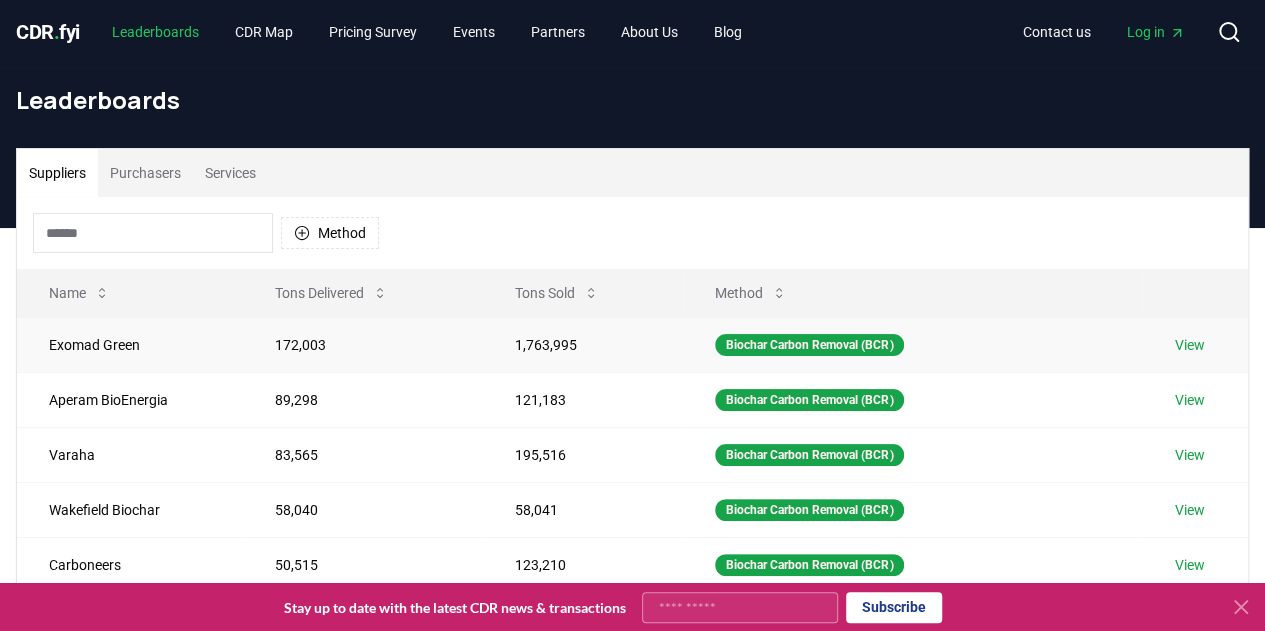 scroll, scrollTop: 0, scrollLeft: 0, axis: both 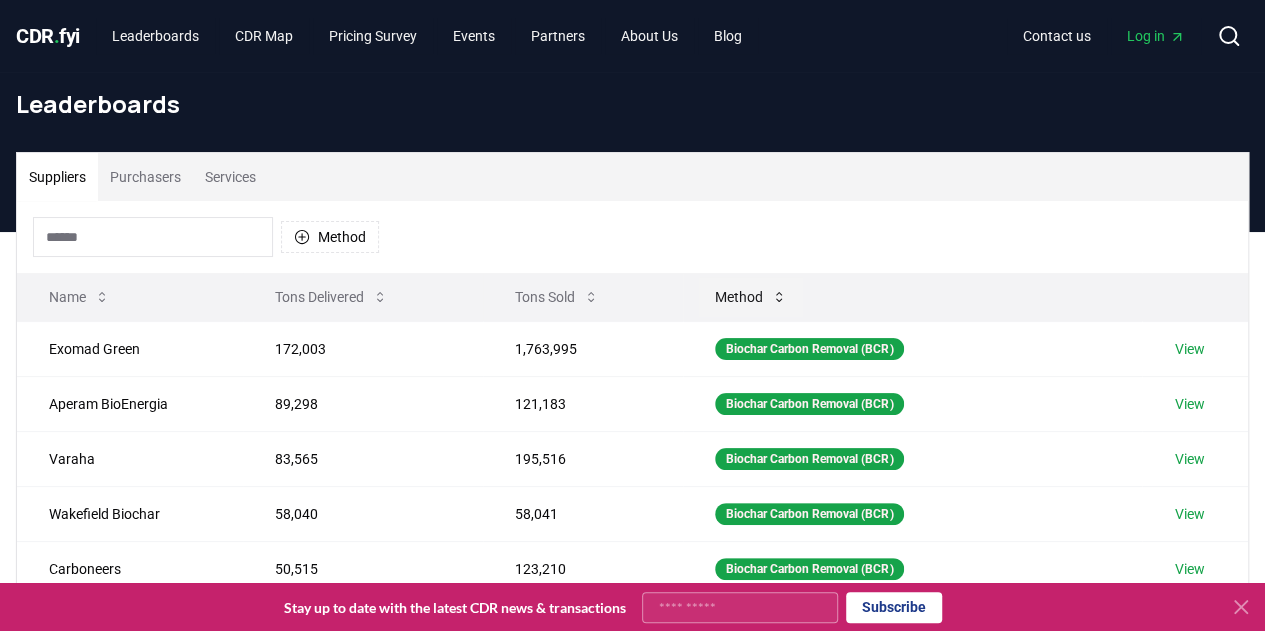 click on "Method" at bounding box center [751, 297] 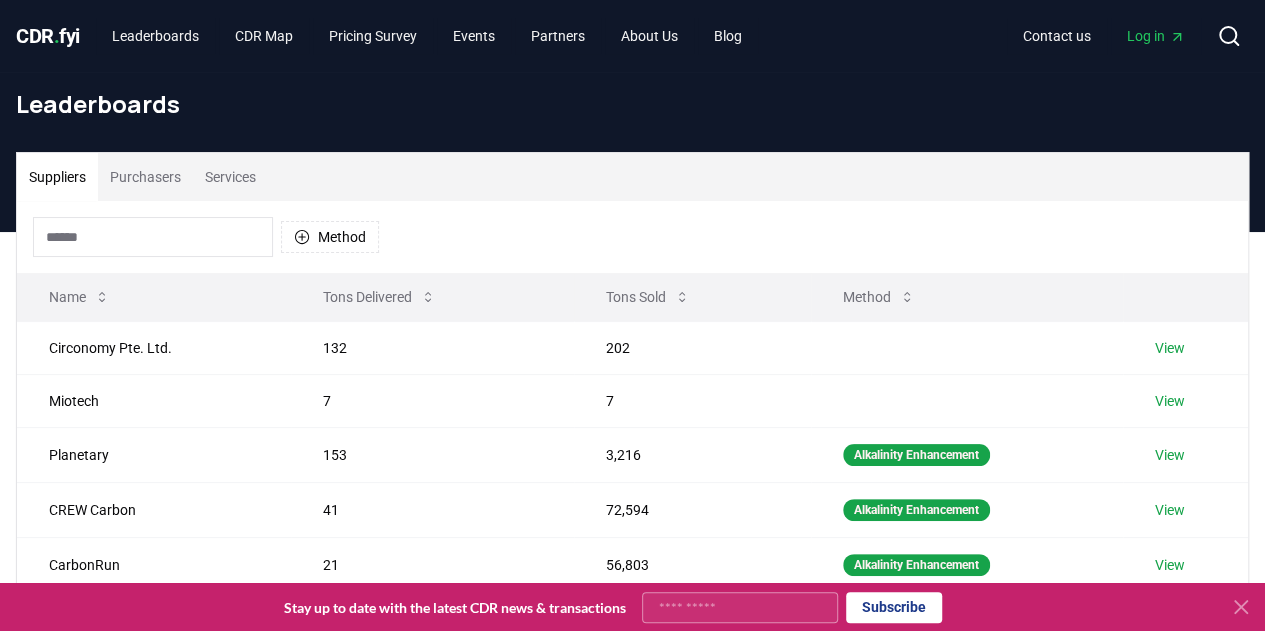 drag, startPoint x: 806, startPoint y: 301, endPoint x: 555, endPoint y: 295, distance: 251.0717 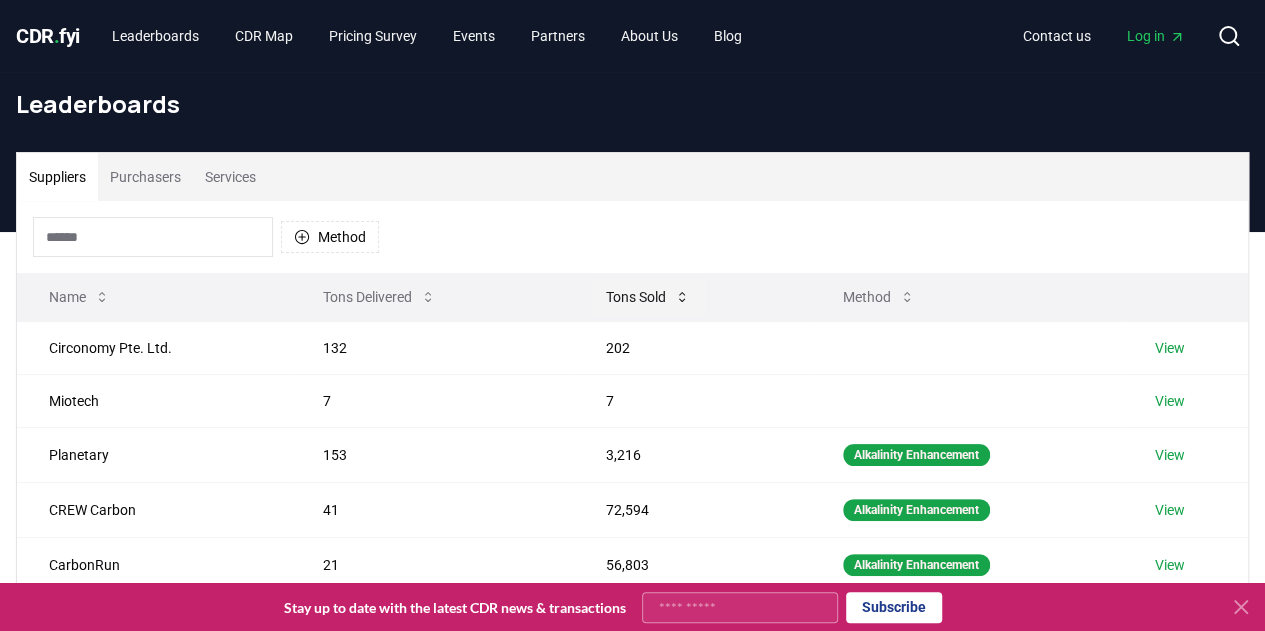 click on "Tons Sold" at bounding box center [648, 297] 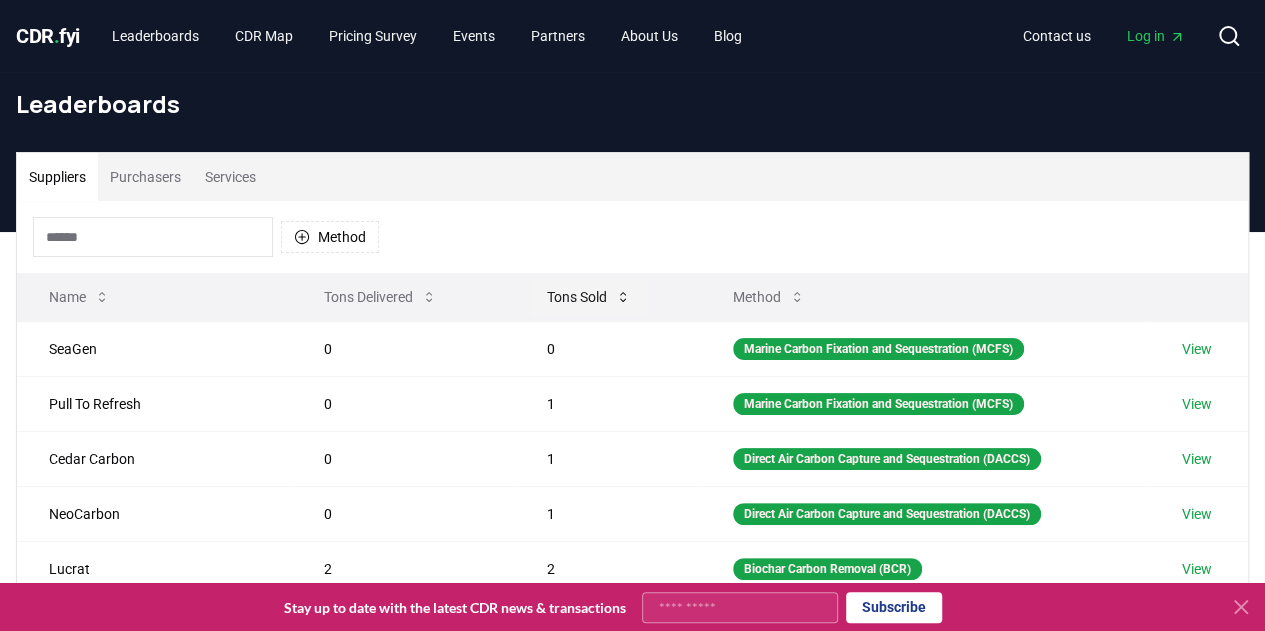 click on "Tons Sold" at bounding box center [589, 297] 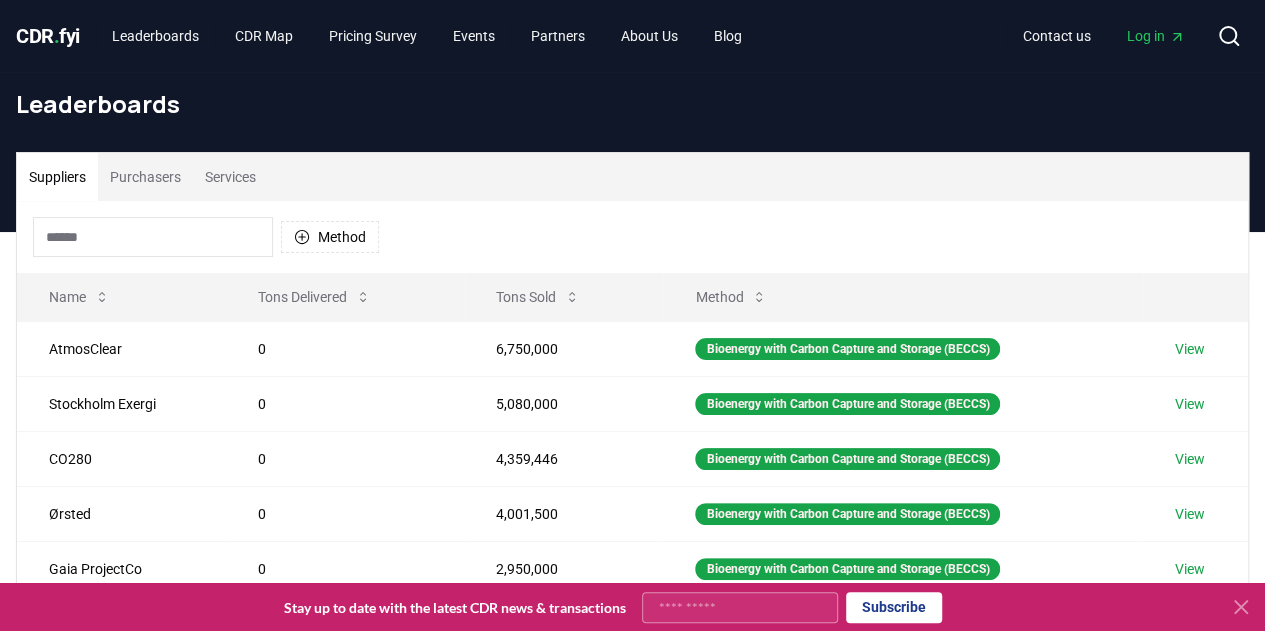 click on "Purchasers" at bounding box center (145, 177) 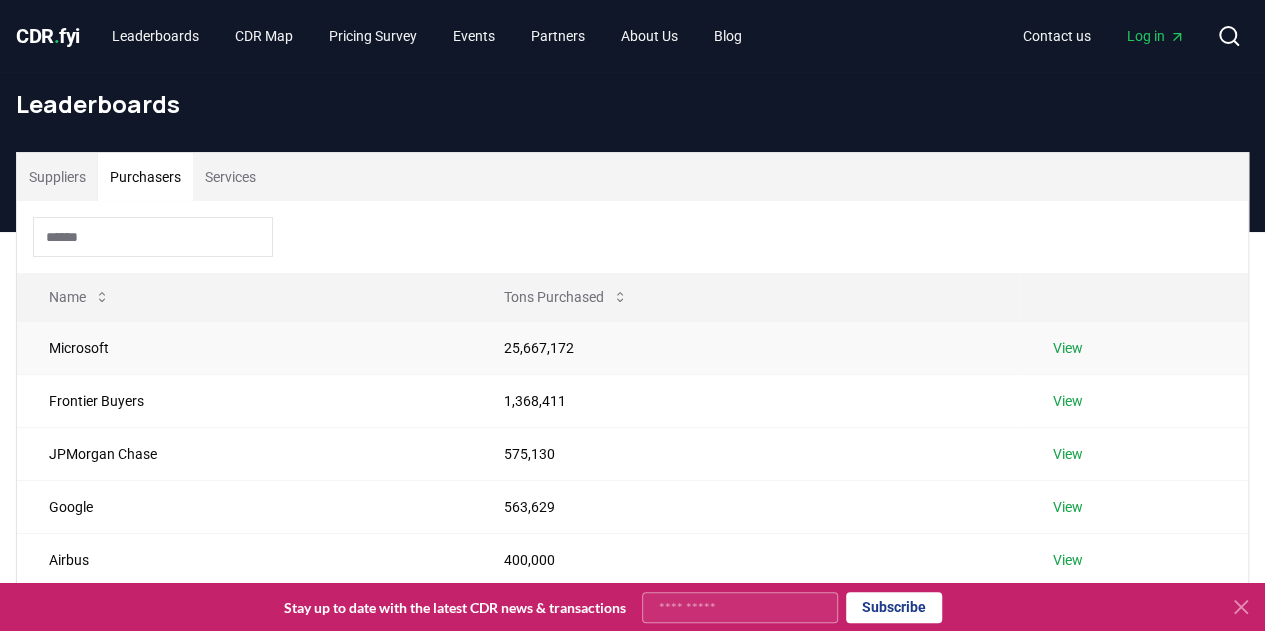 click on "View" at bounding box center [1067, 348] 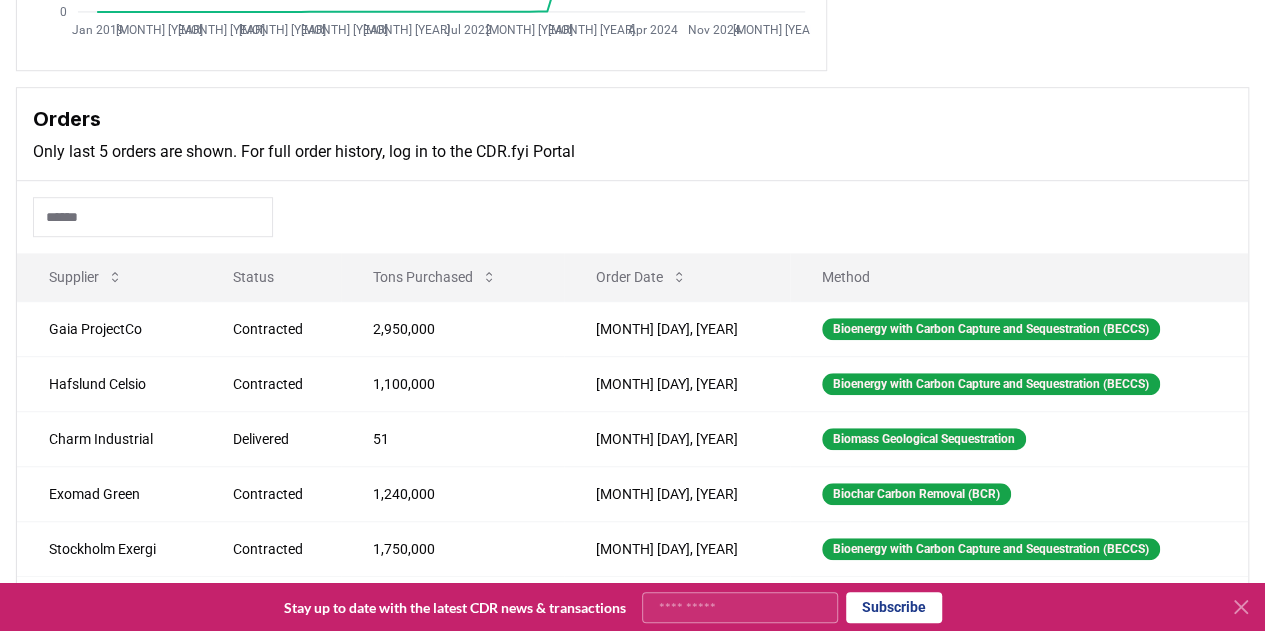 scroll, scrollTop: 598, scrollLeft: 0, axis: vertical 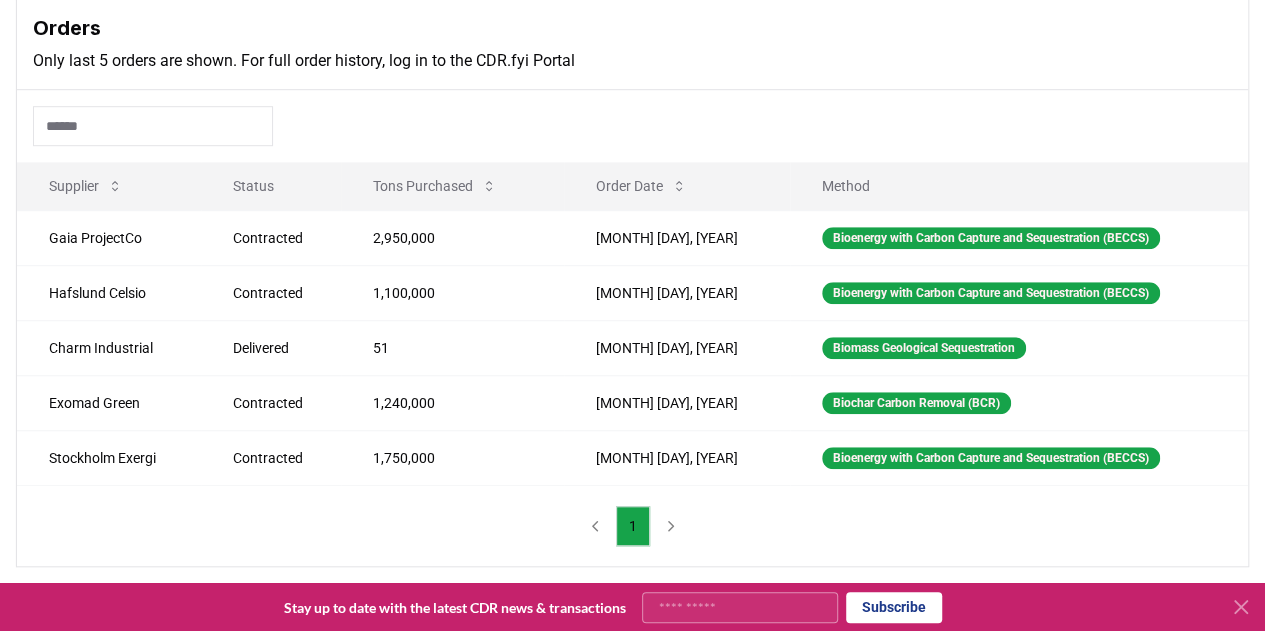 click on "1" at bounding box center (632, 526) 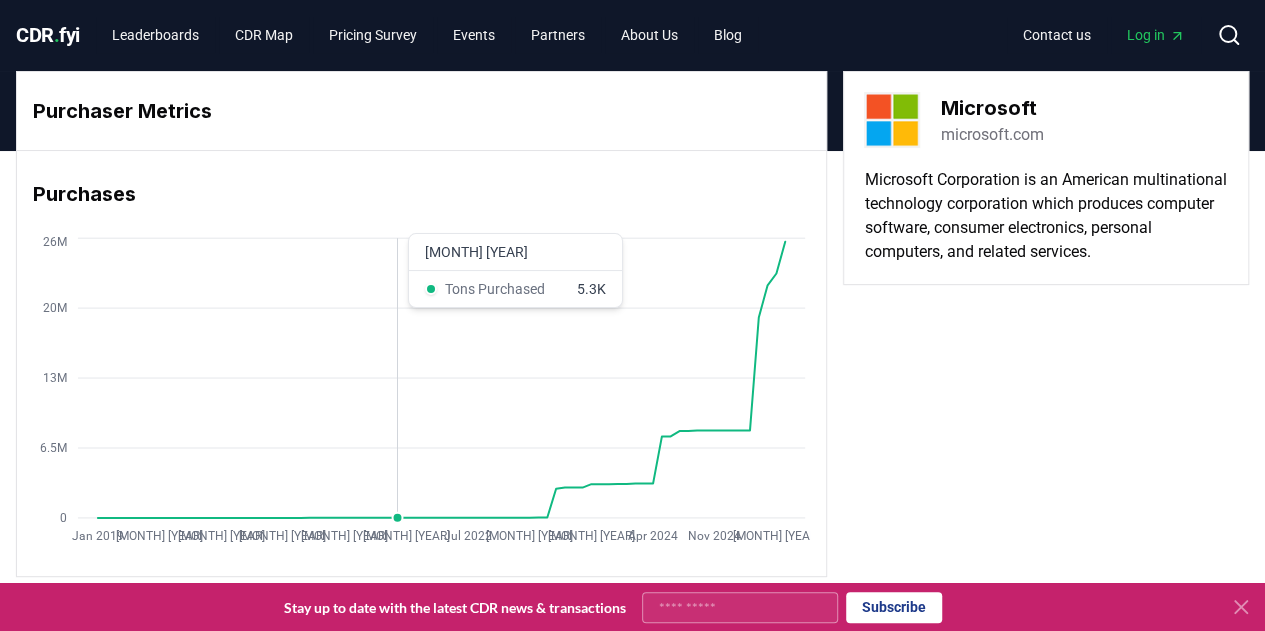 scroll, scrollTop: 3, scrollLeft: 0, axis: vertical 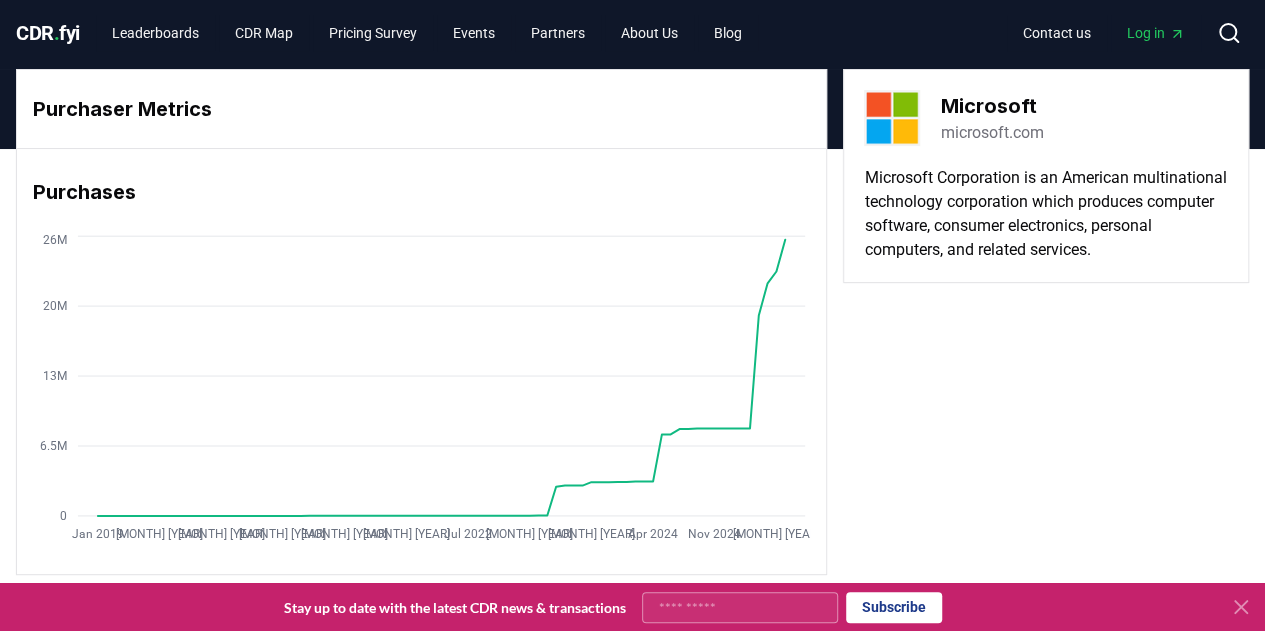 drag, startPoint x: 1156, startPoint y: 37, endPoint x: 1170, endPoint y: 334, distance: 297.32977 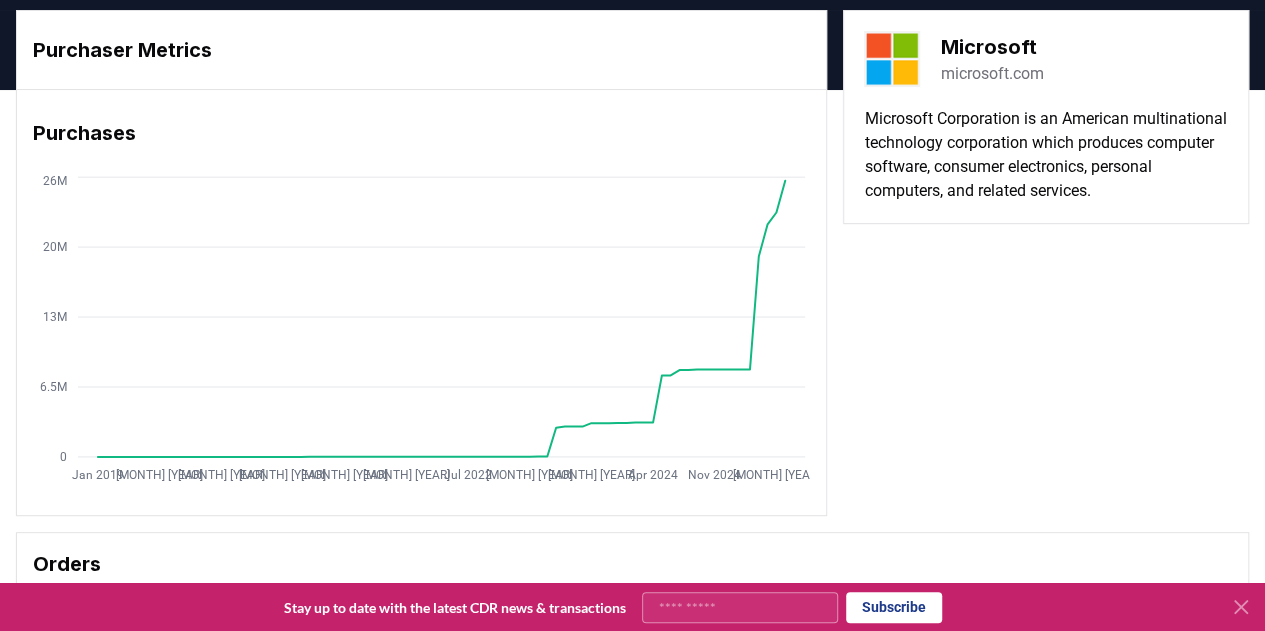 scroll, scrollTop: 0, scrollLeft: 0, axis: both 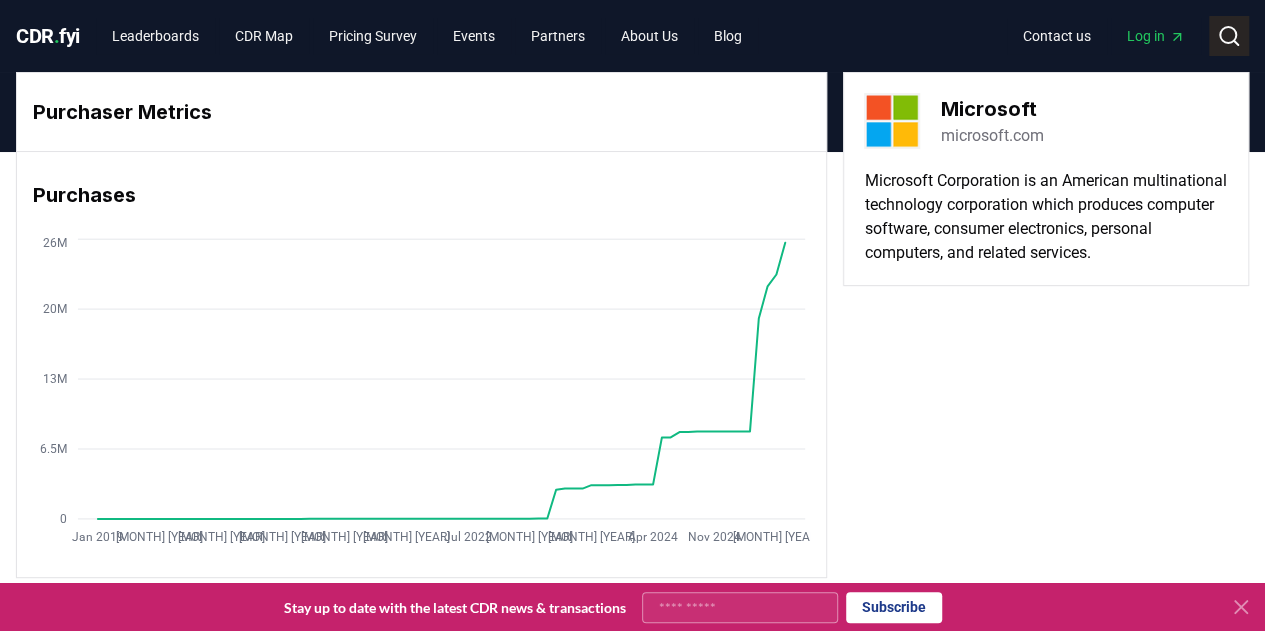 click 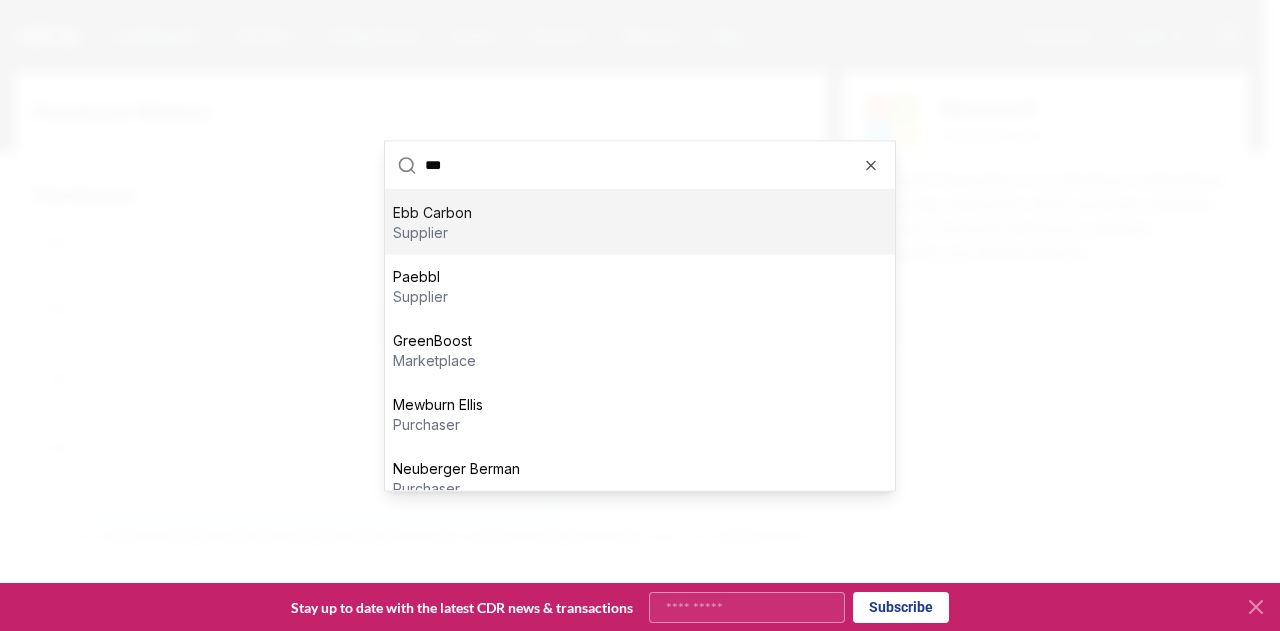 type on "***" 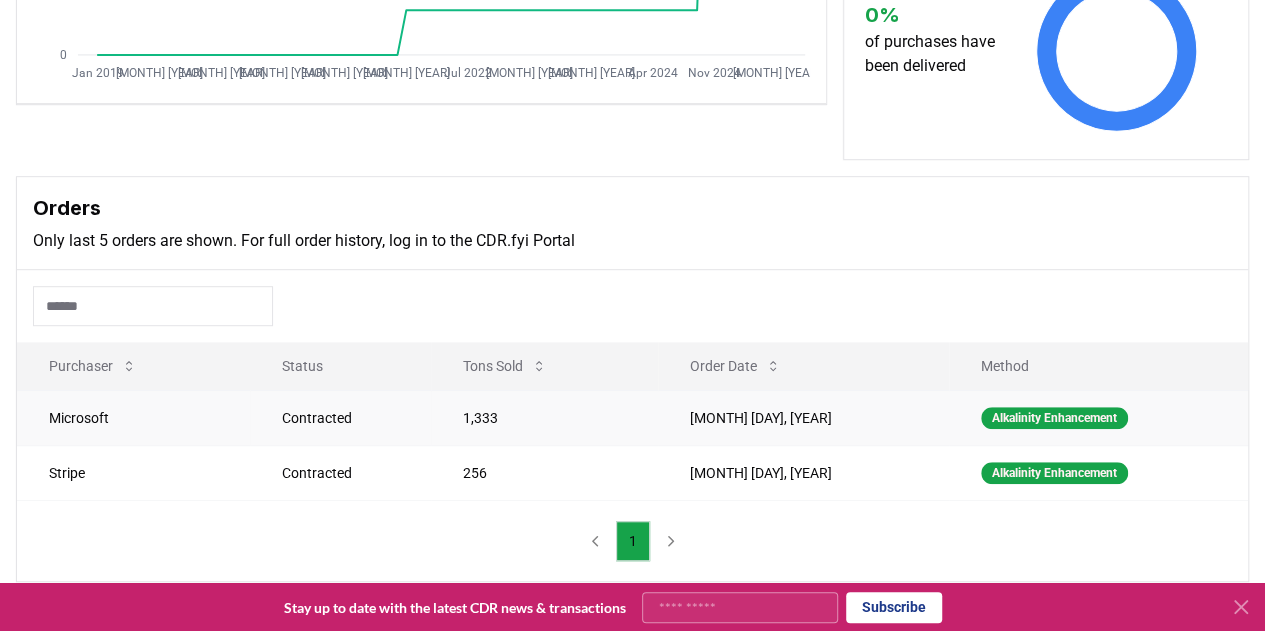 scroll, scrollTop: 0, scrollLeft: 0, axis: both 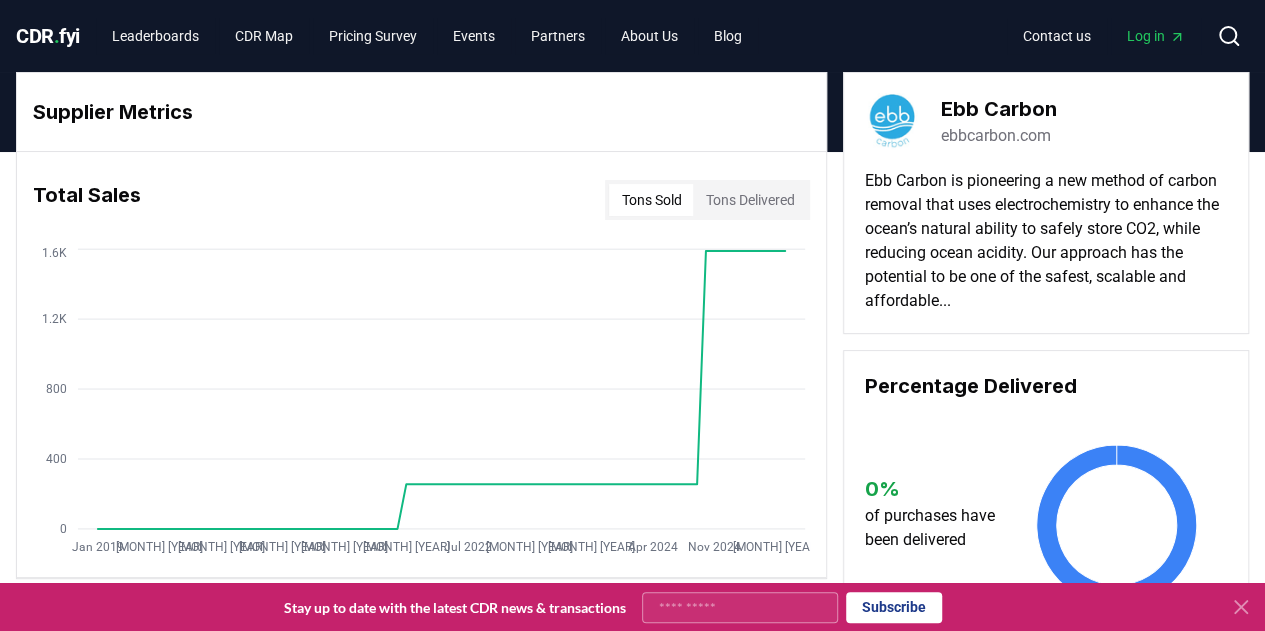 click on "CDR . fyi" at bounding box center [48, 36] 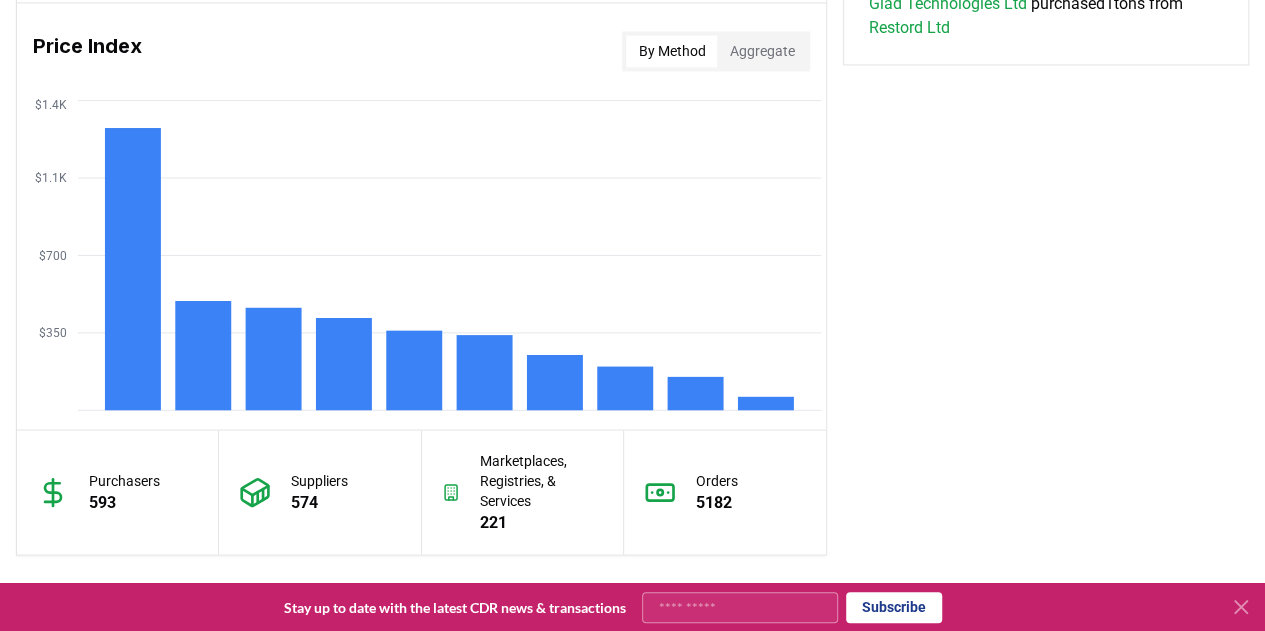 scroll, scrollTop: 1654, scrollLeft: 0, axis: vertical 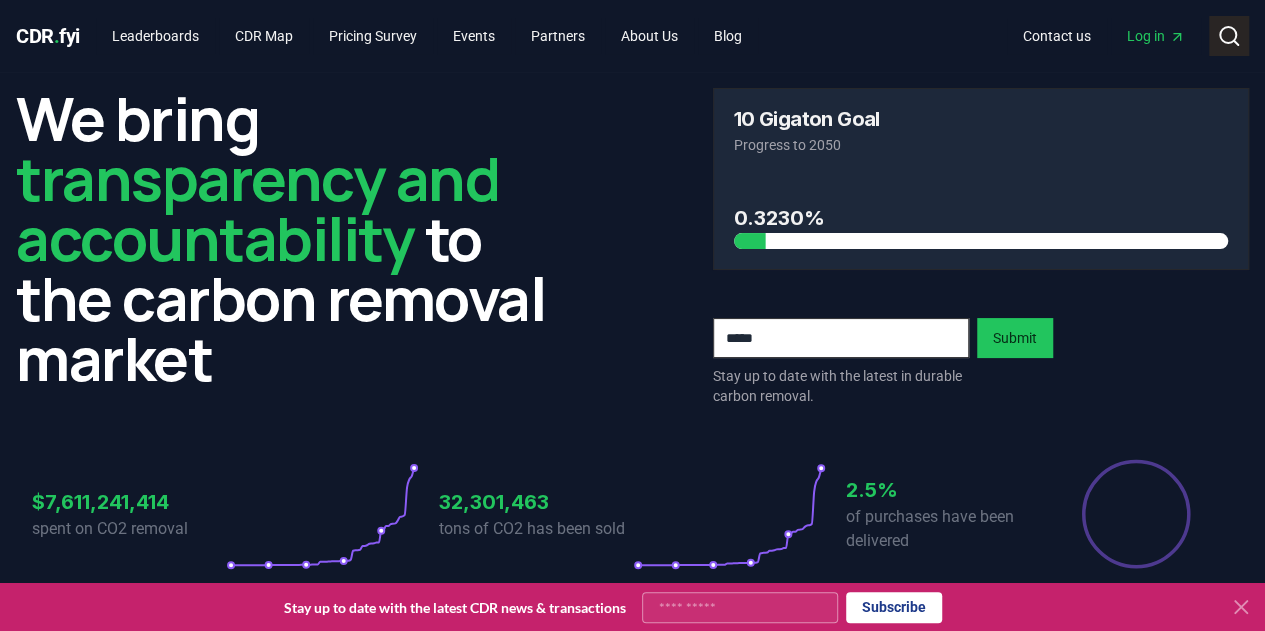 click on "Search" at bounding box center (1229, 36) 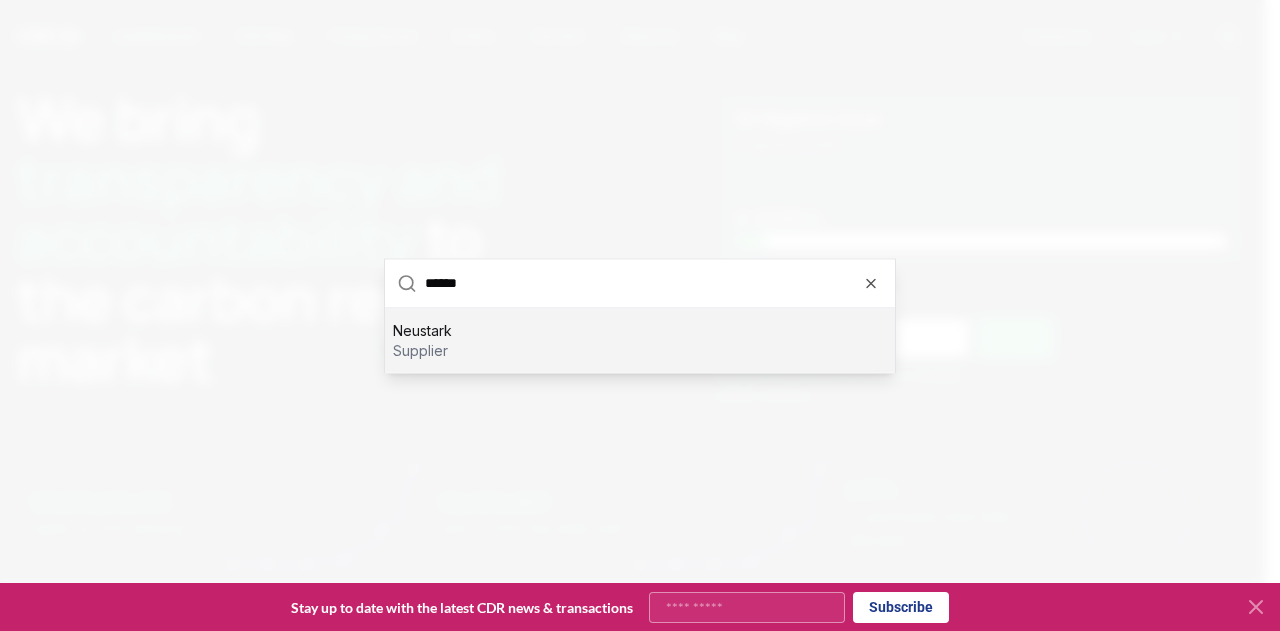 type on "******" 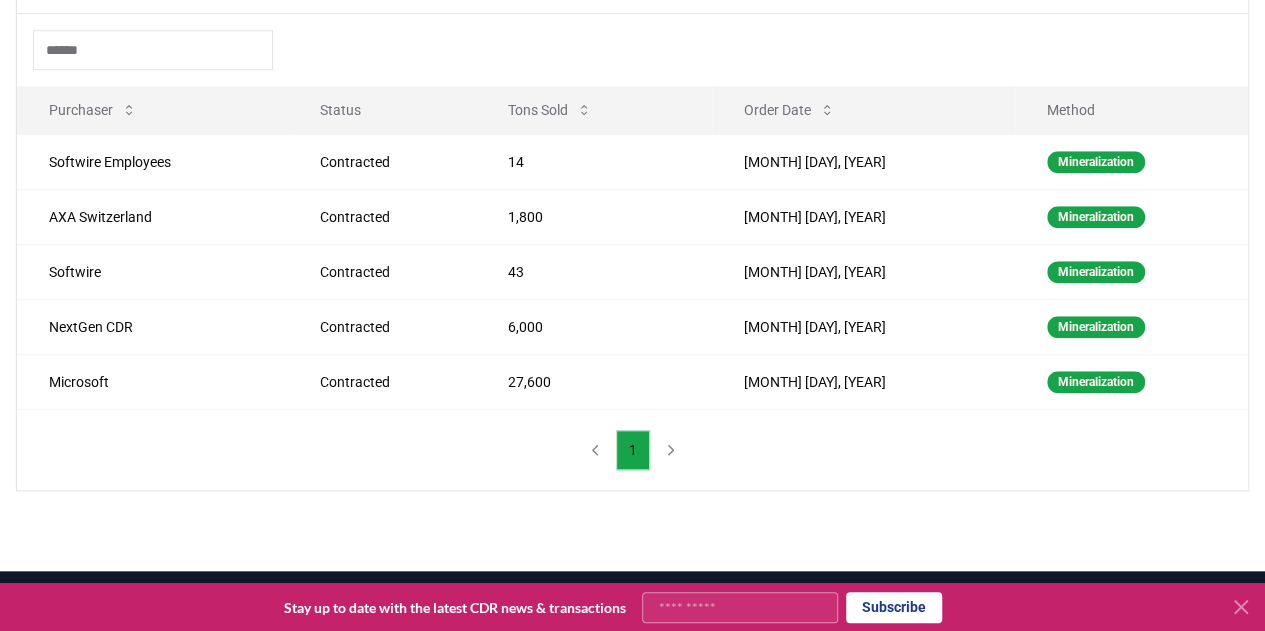 scroll, scrollTop: 0, scrollLeft: 0, axis: both 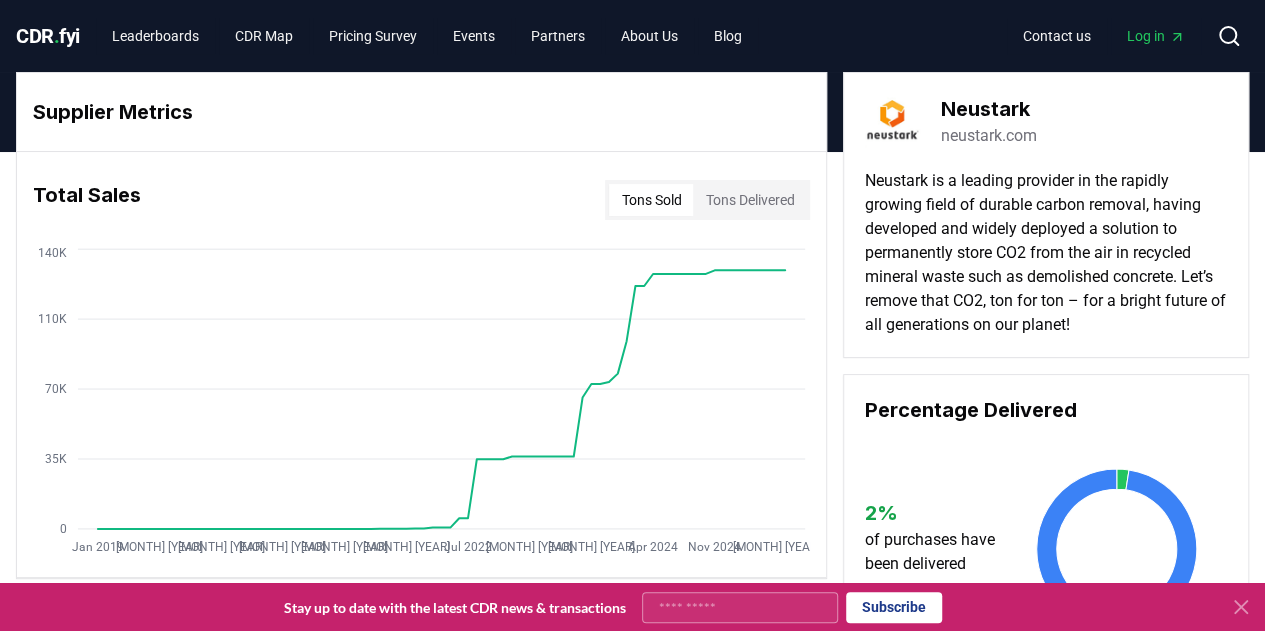 click on "Log in" at bounding box center [1156, 36] 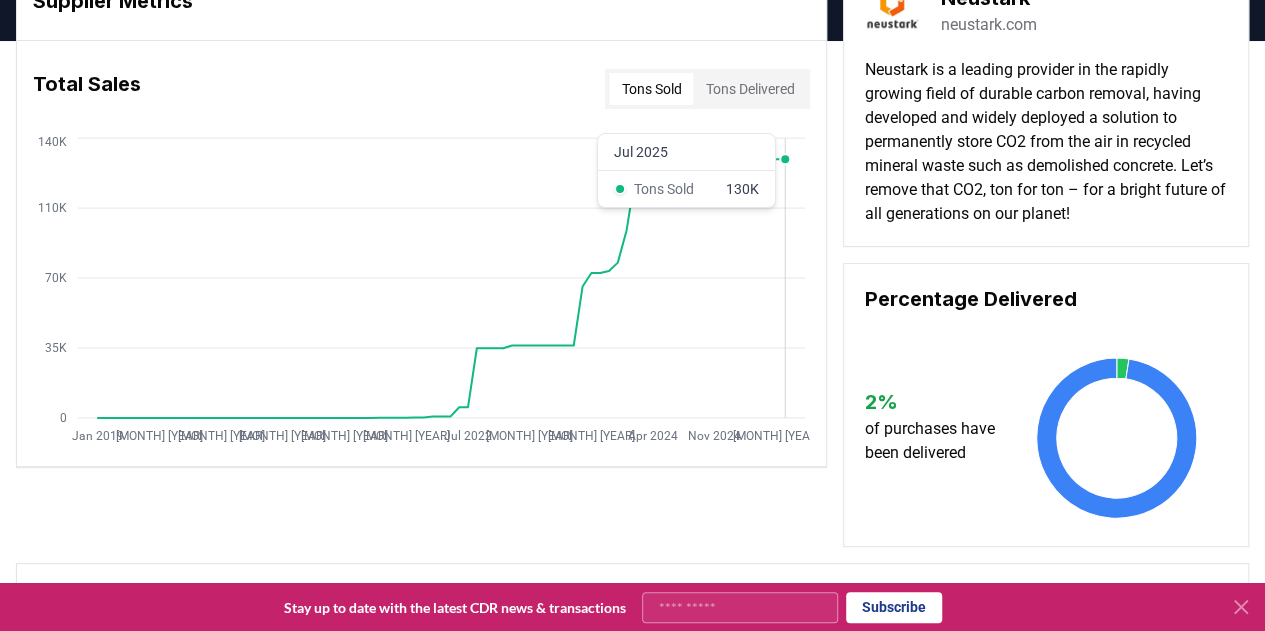 scroll, scrollTop: 109, scrollLeft: 0, axis: vertical 